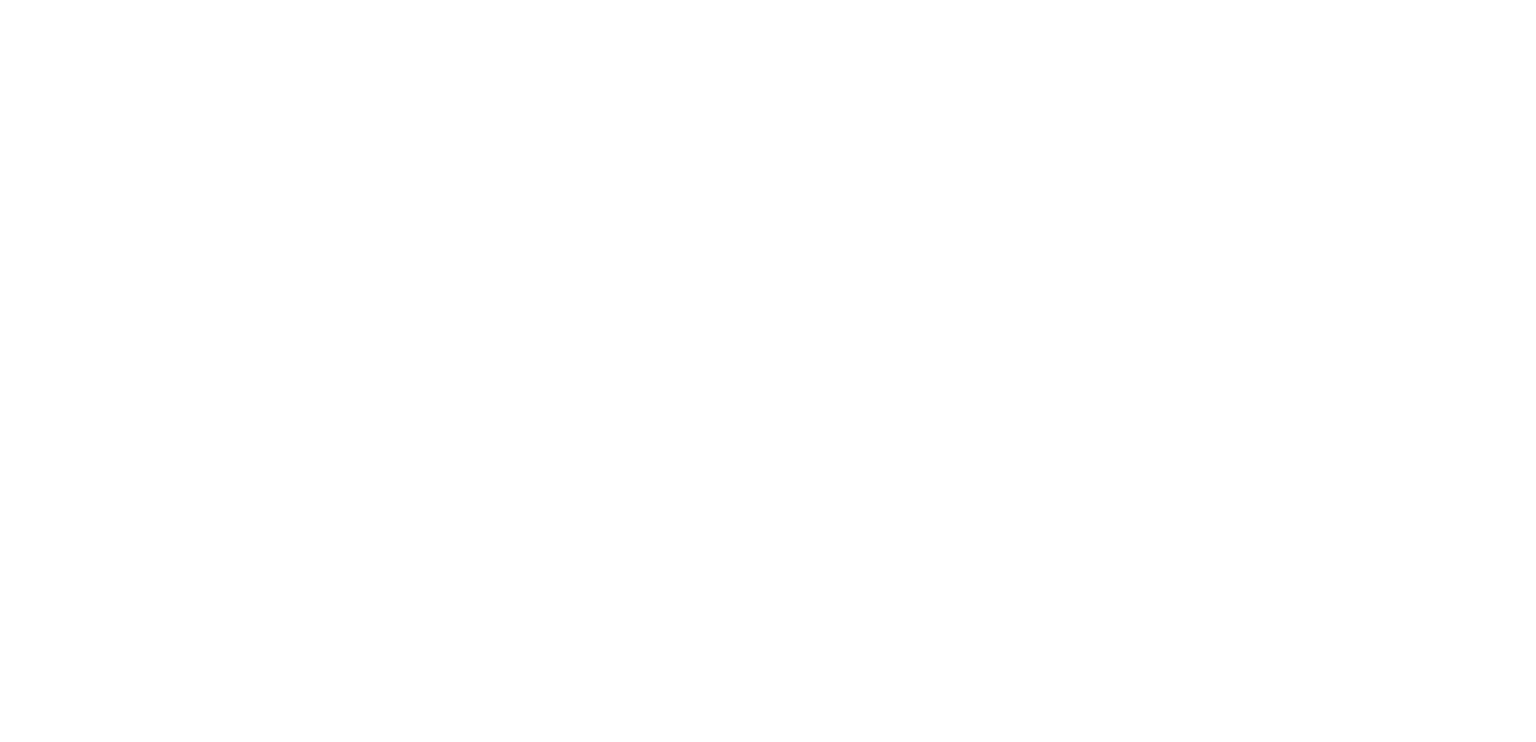 scroll, scrollTop: 0, scrollLeft: 0, axis: both 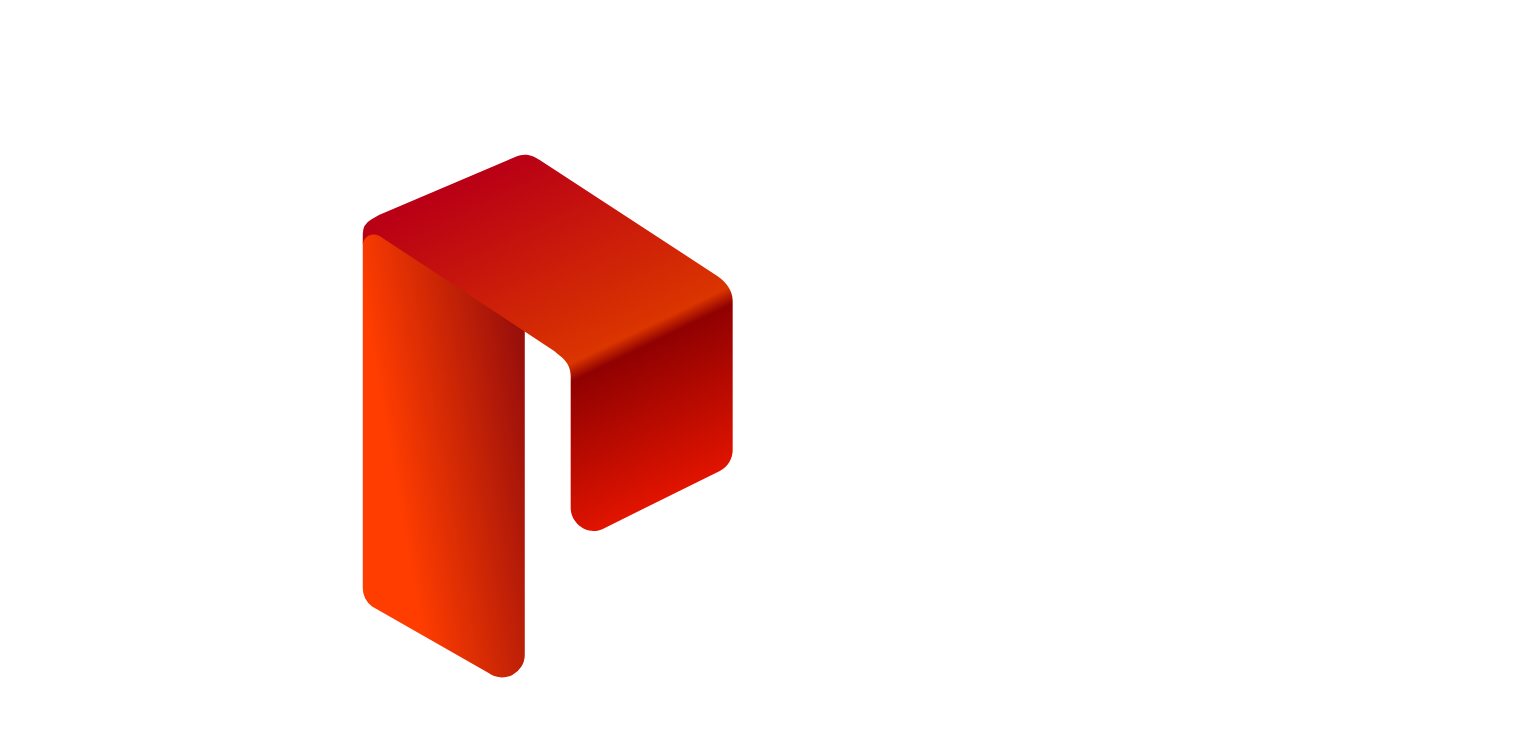 type on "**********" 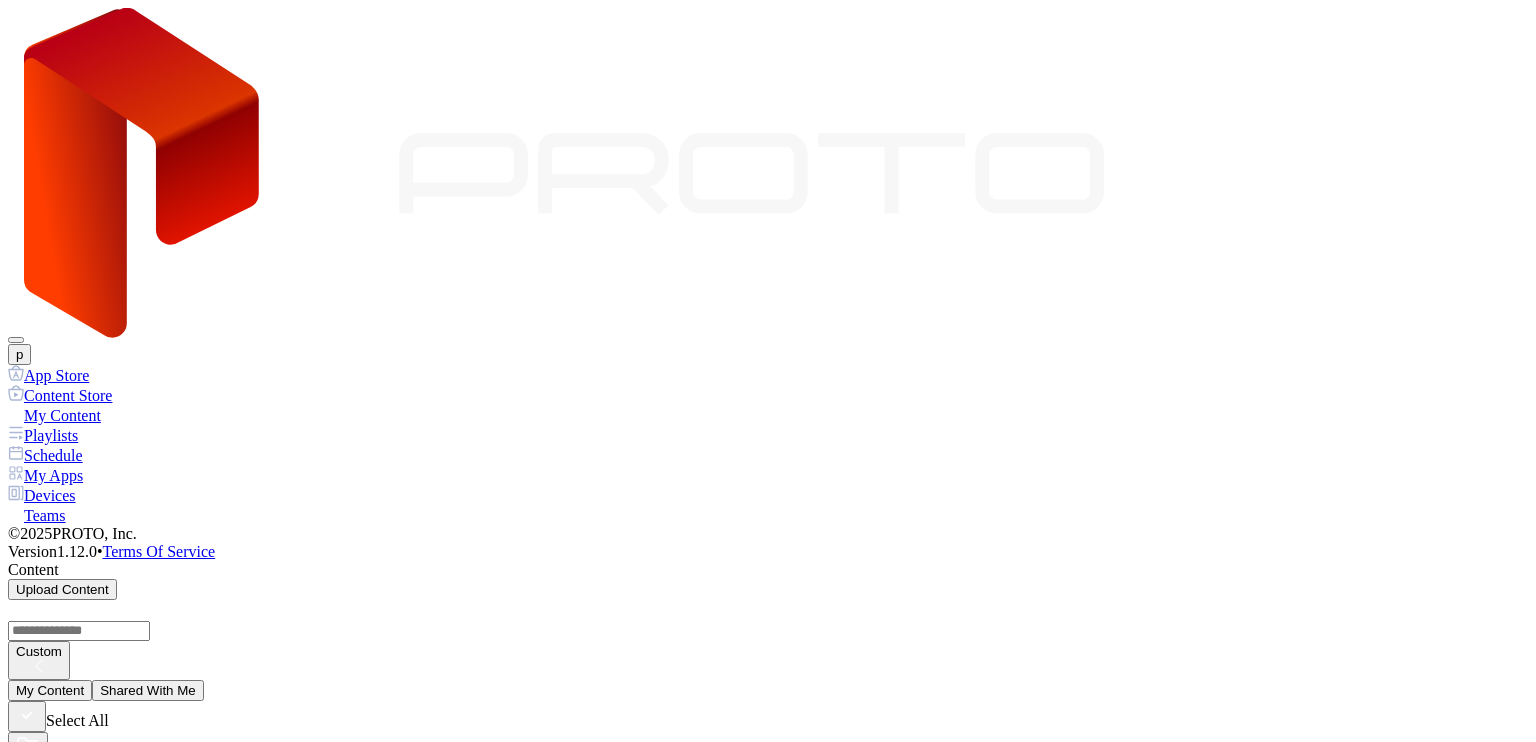 scroll, scrollTop: 0, scrollLeft: 0, axis: both 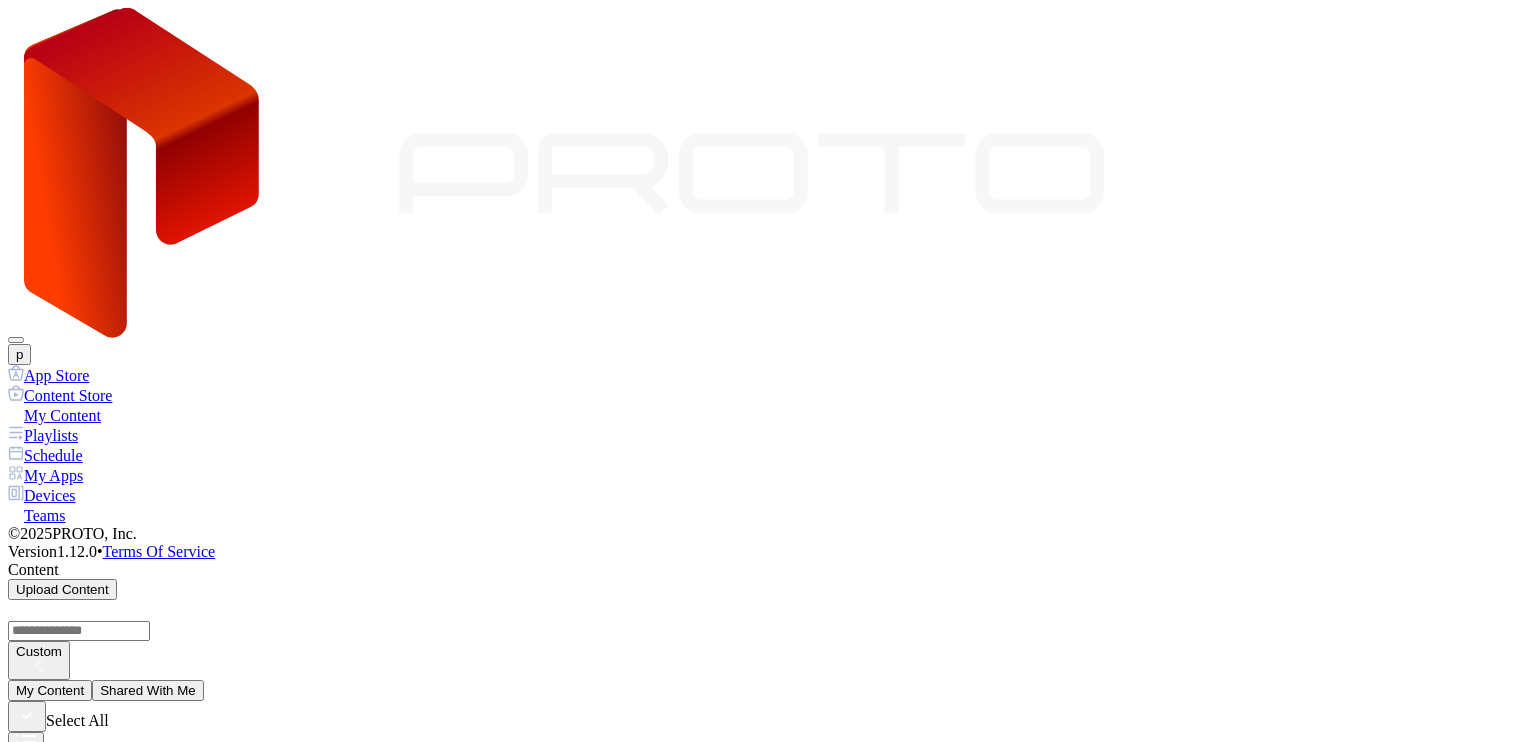 click on "My Content" at bounding box center (50, 690) 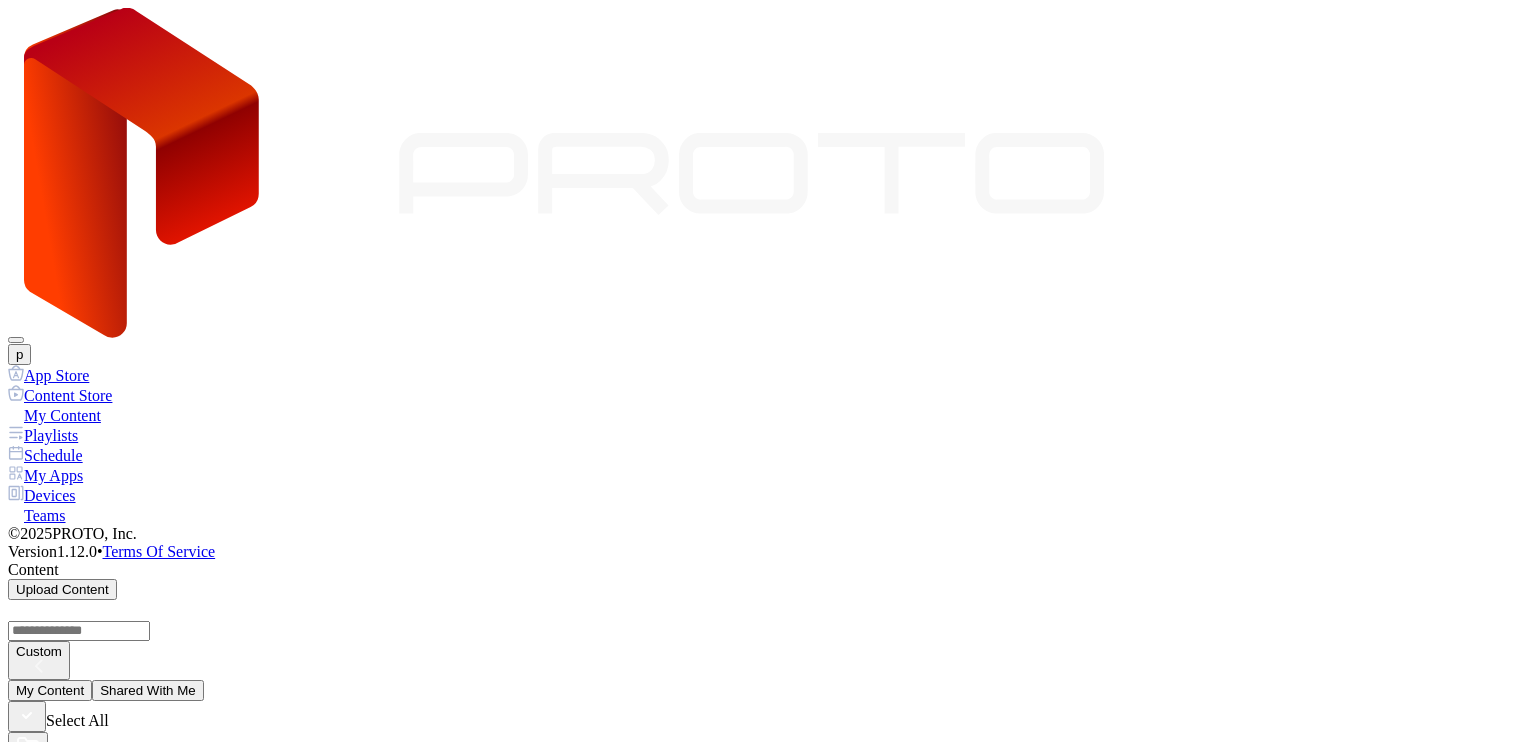 click on "Playlists" at bounding box center [768, 435] 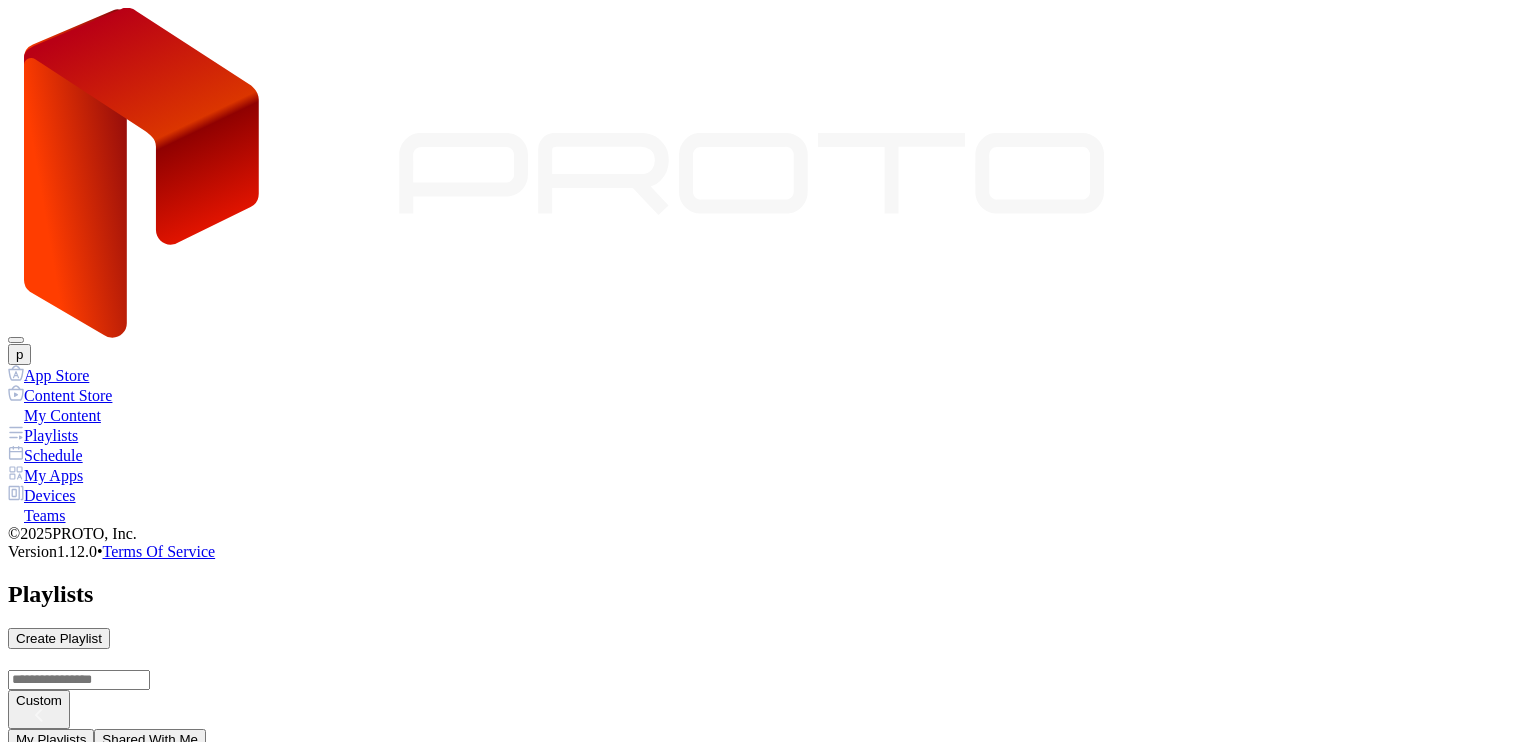 click on "Shared With Me" at bounding box center [150, 739] 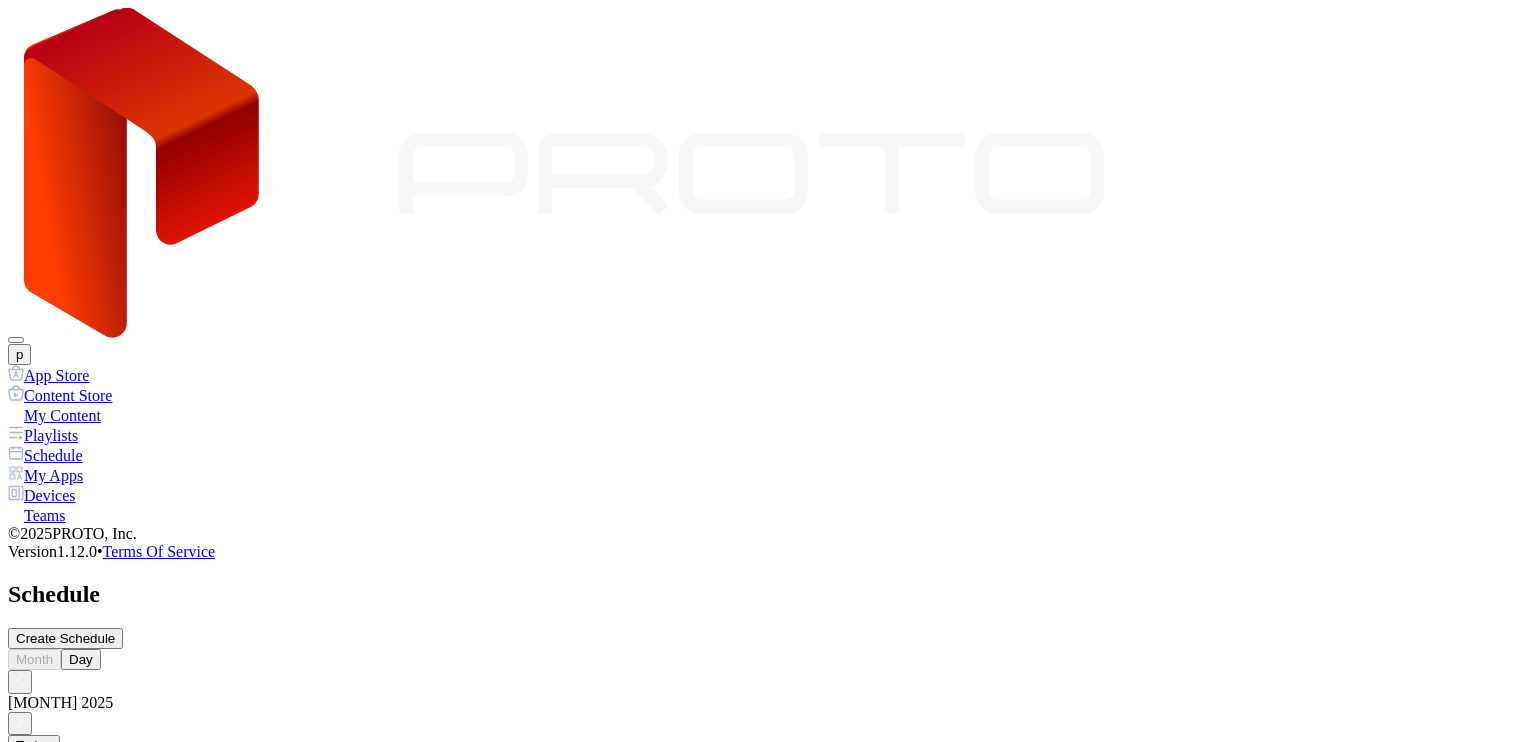 scroll, scrollTop: 0, scrollLeft: 0, axis: both 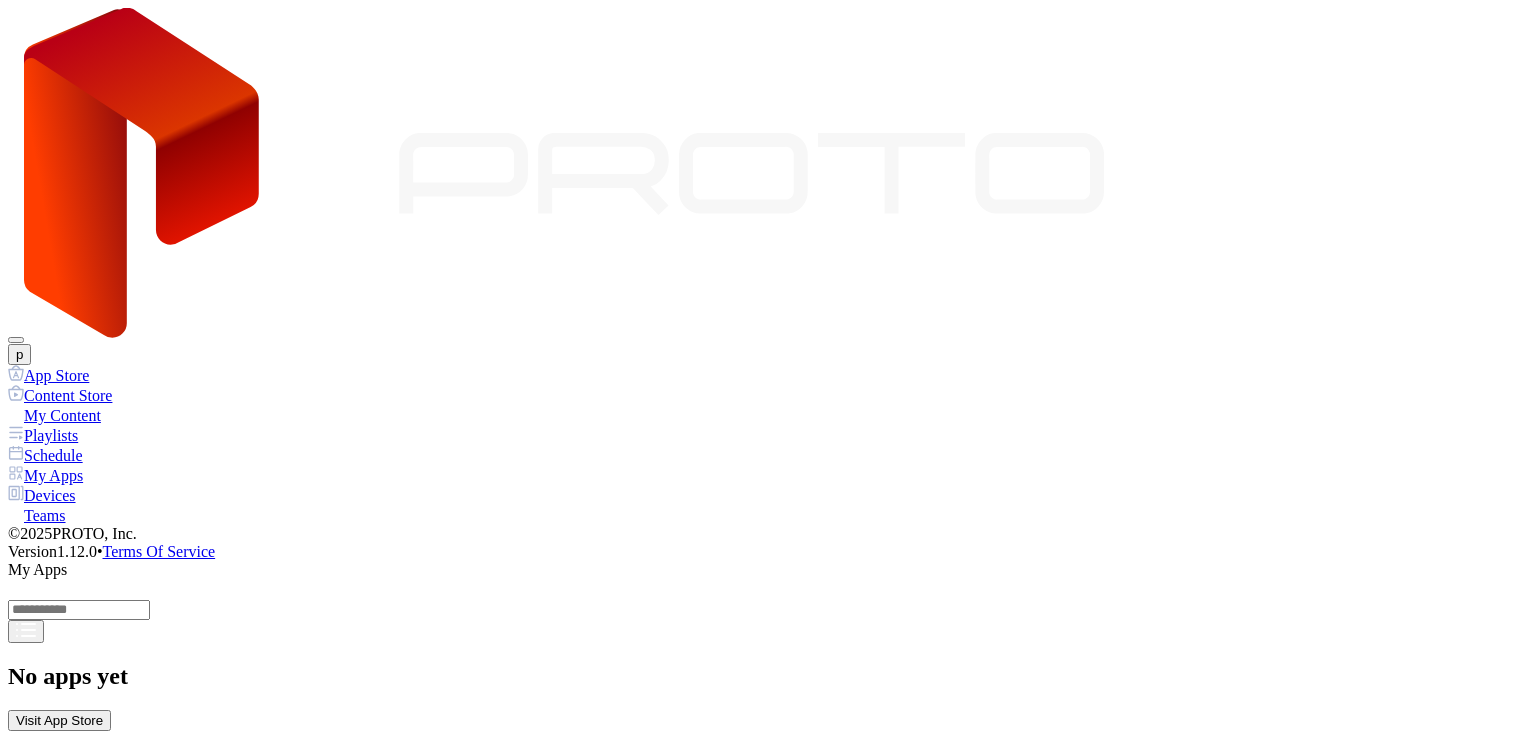 click on "Devices" at bounding box center (768, 495) 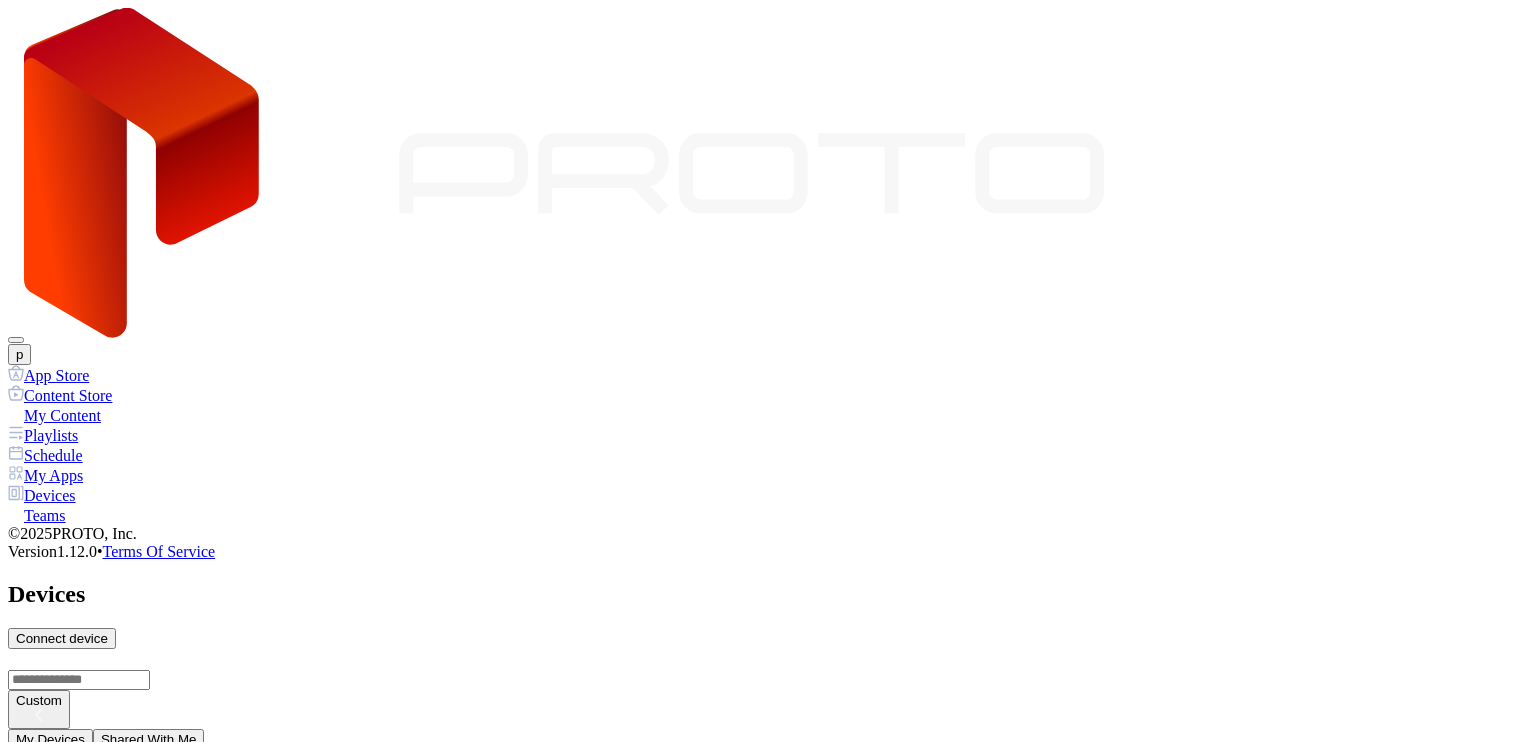 click on "App Store Content Store My Content Playlists Schedule My Apps Devices Teams © 2025 PROTO, Inc. Version 1.12.0 • Terms Of Service" at bounding box center [768, 463] 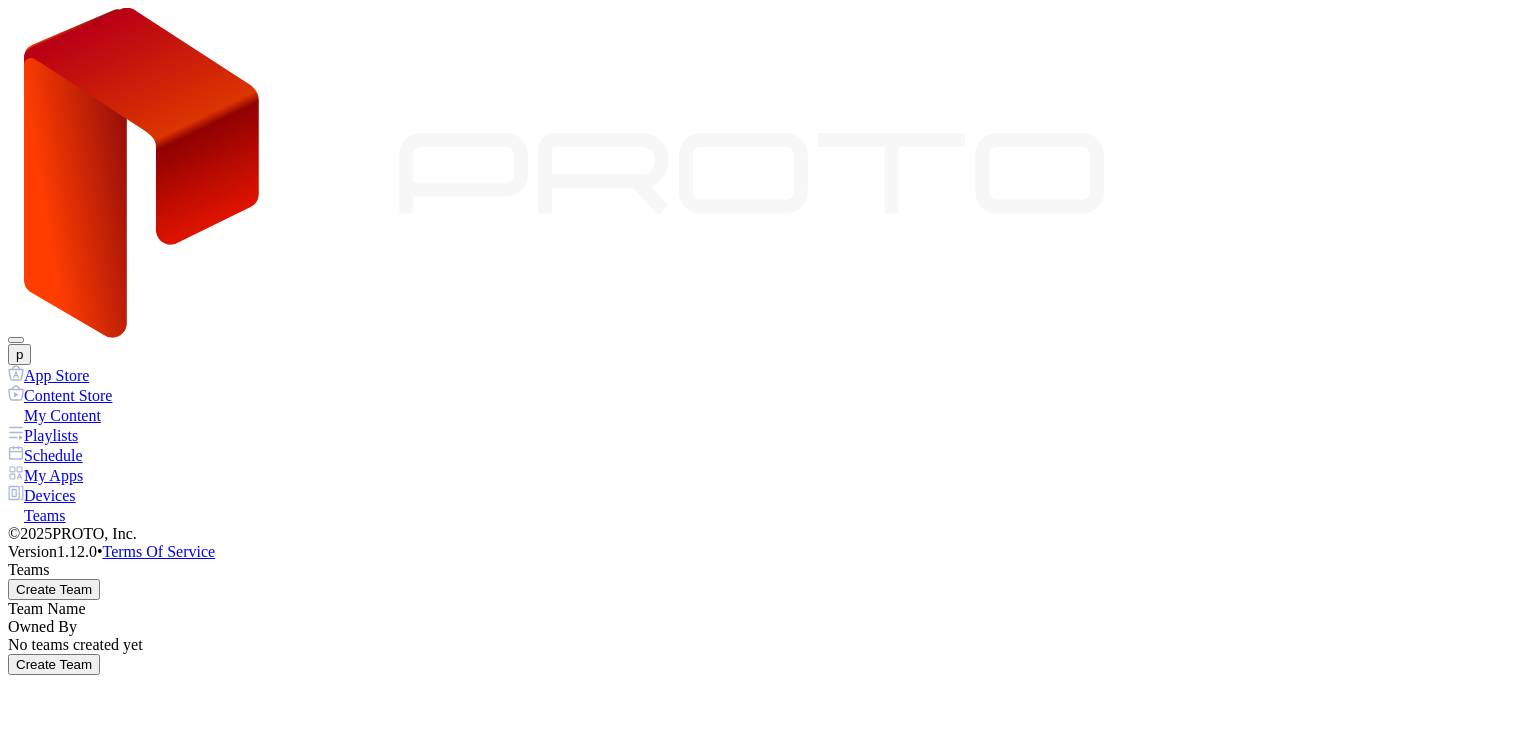 click on "Devices" at bounding box center [768, 495] 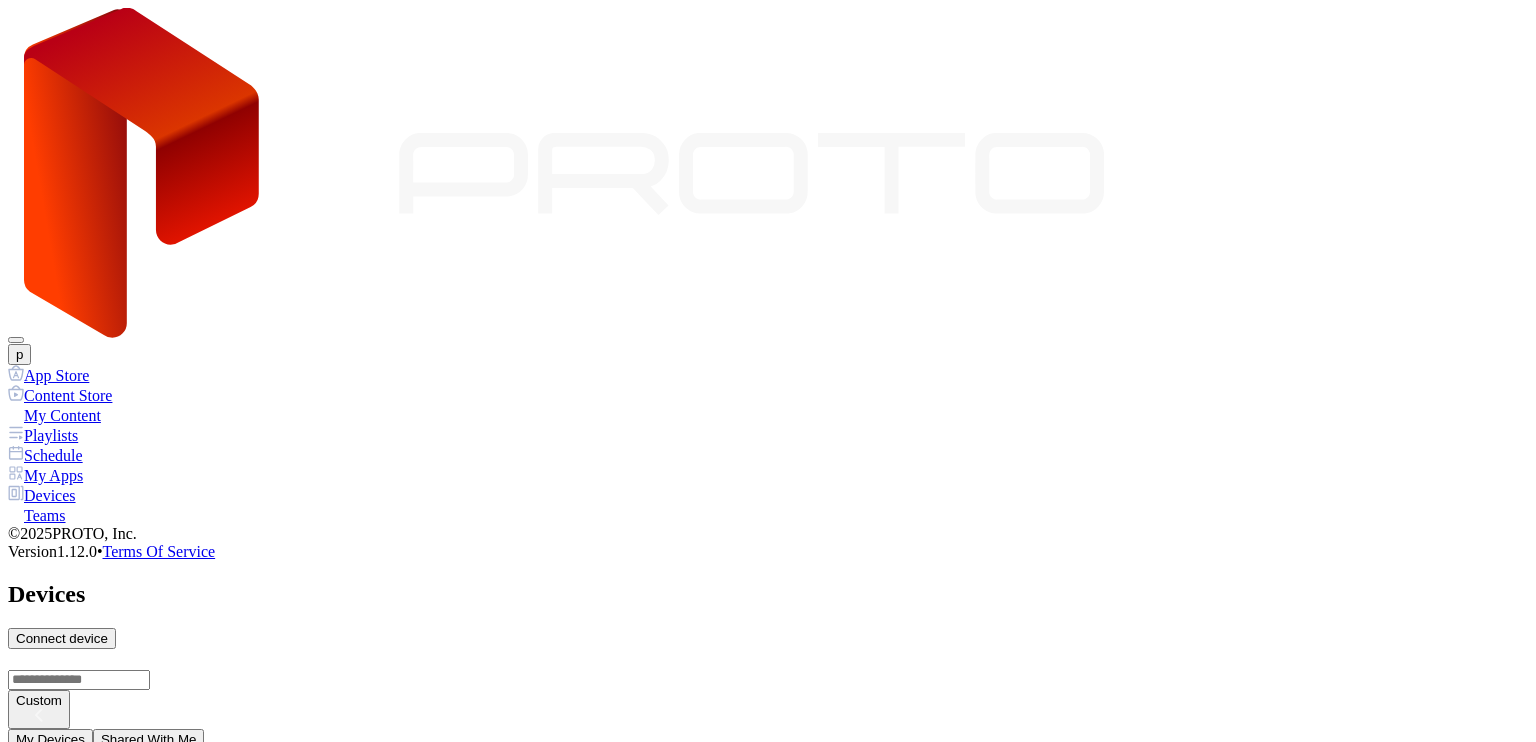 click on "Shared With Me" at bounding box center [149, 739] 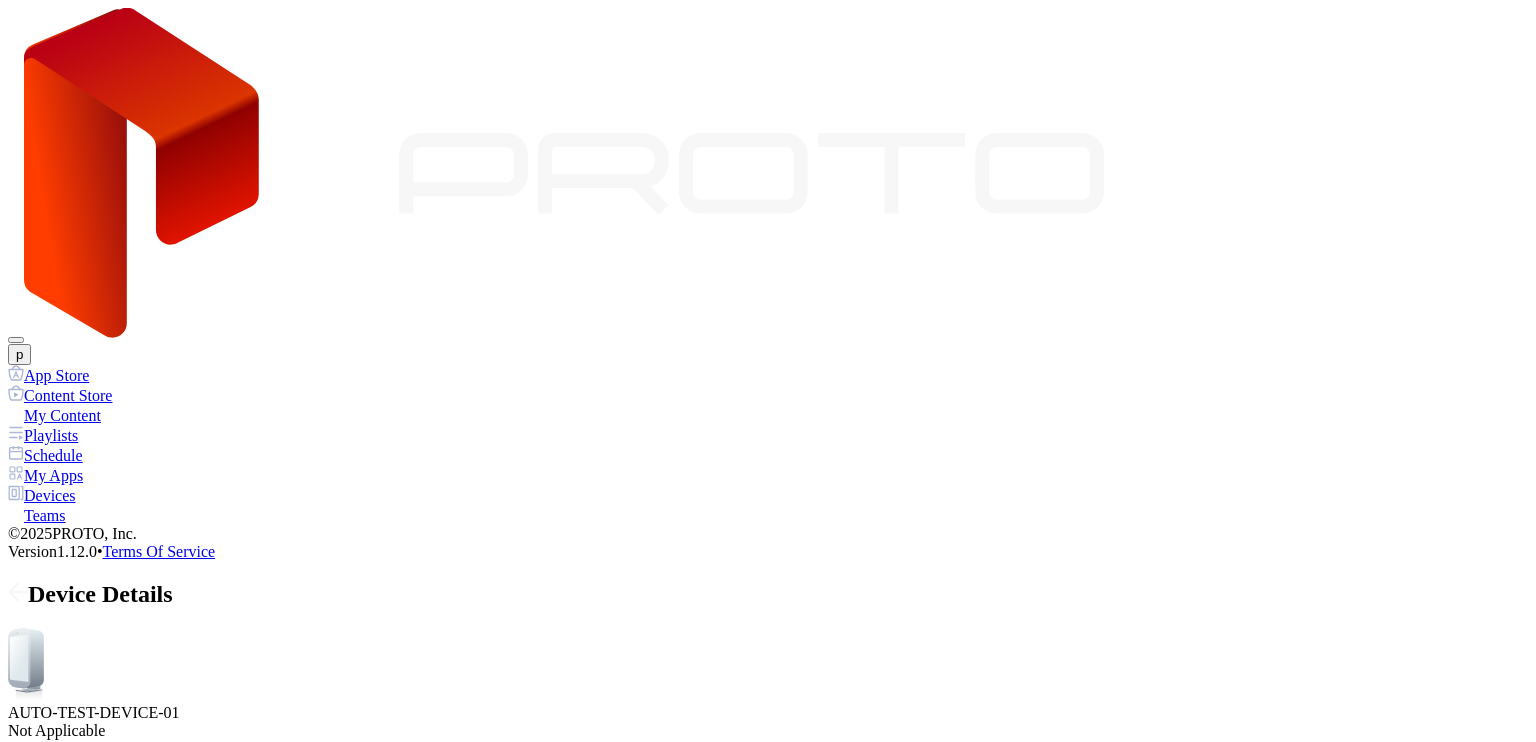 click on "Playlists" at bounding box center (103, 837) 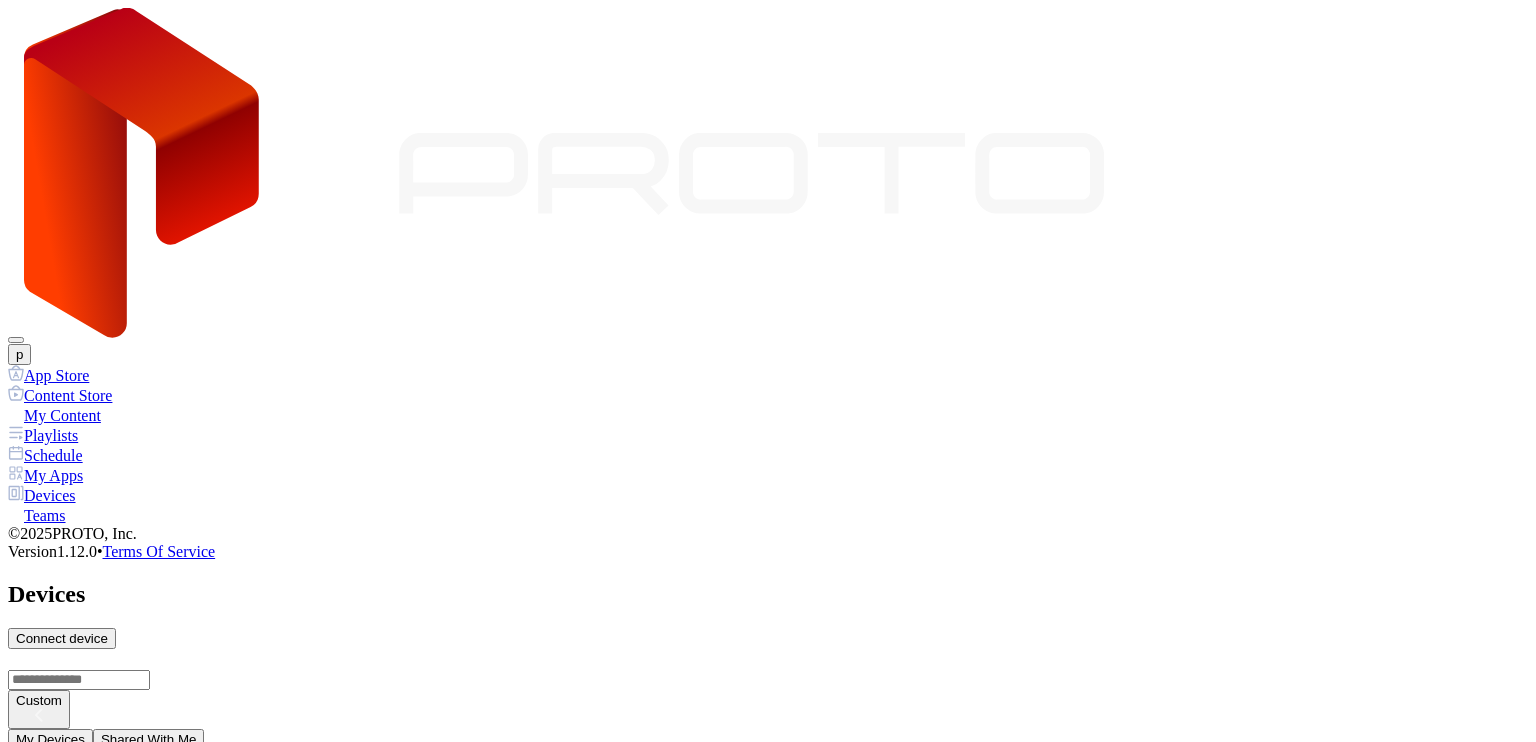 click on "SID: LOCAL-AUTOTESTING-ONLINE" at bounding box center [768, 957] 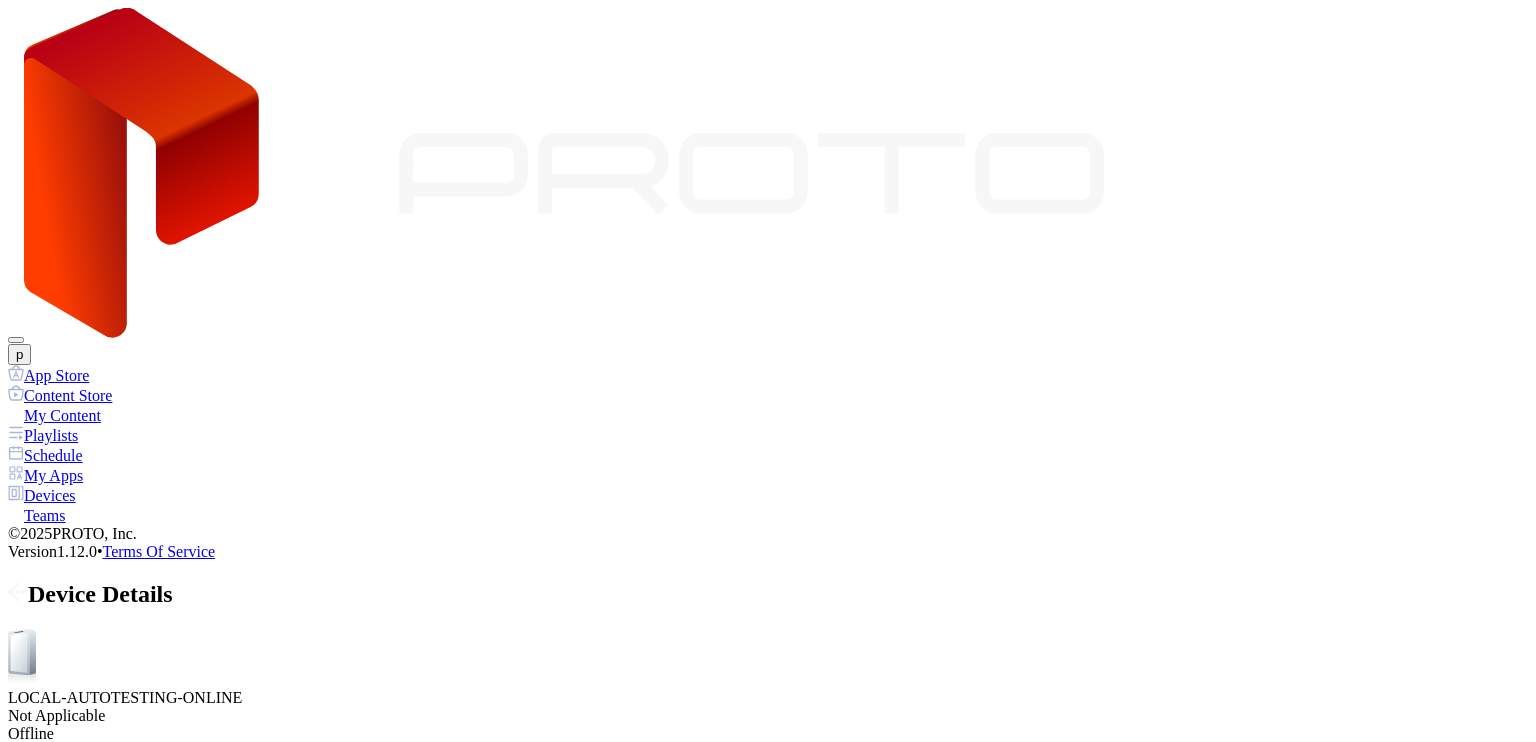 click on "Playlists" at bounding box center (103, 822) 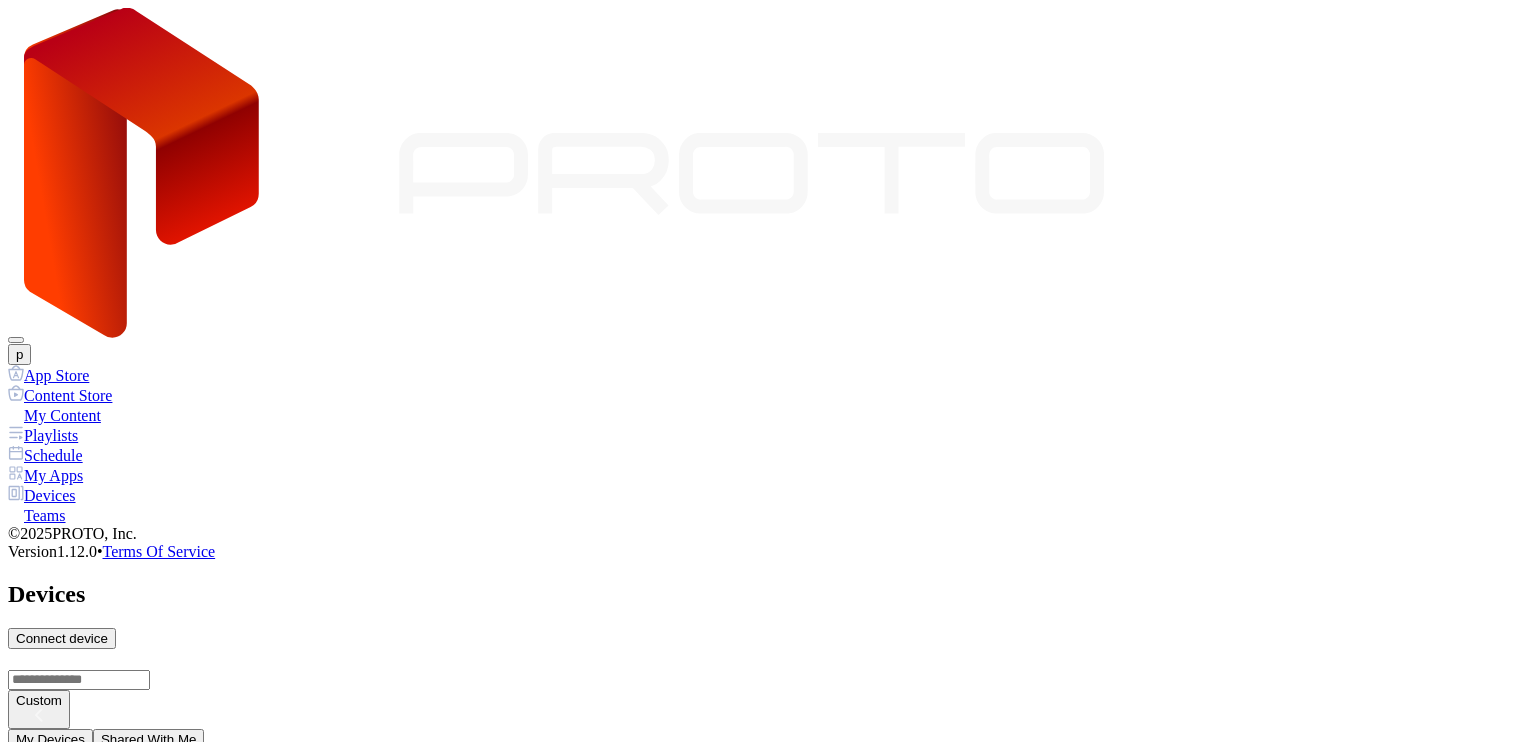 click on "2HBM163 SID: 2HBM163" at bounding box center [768, 910] 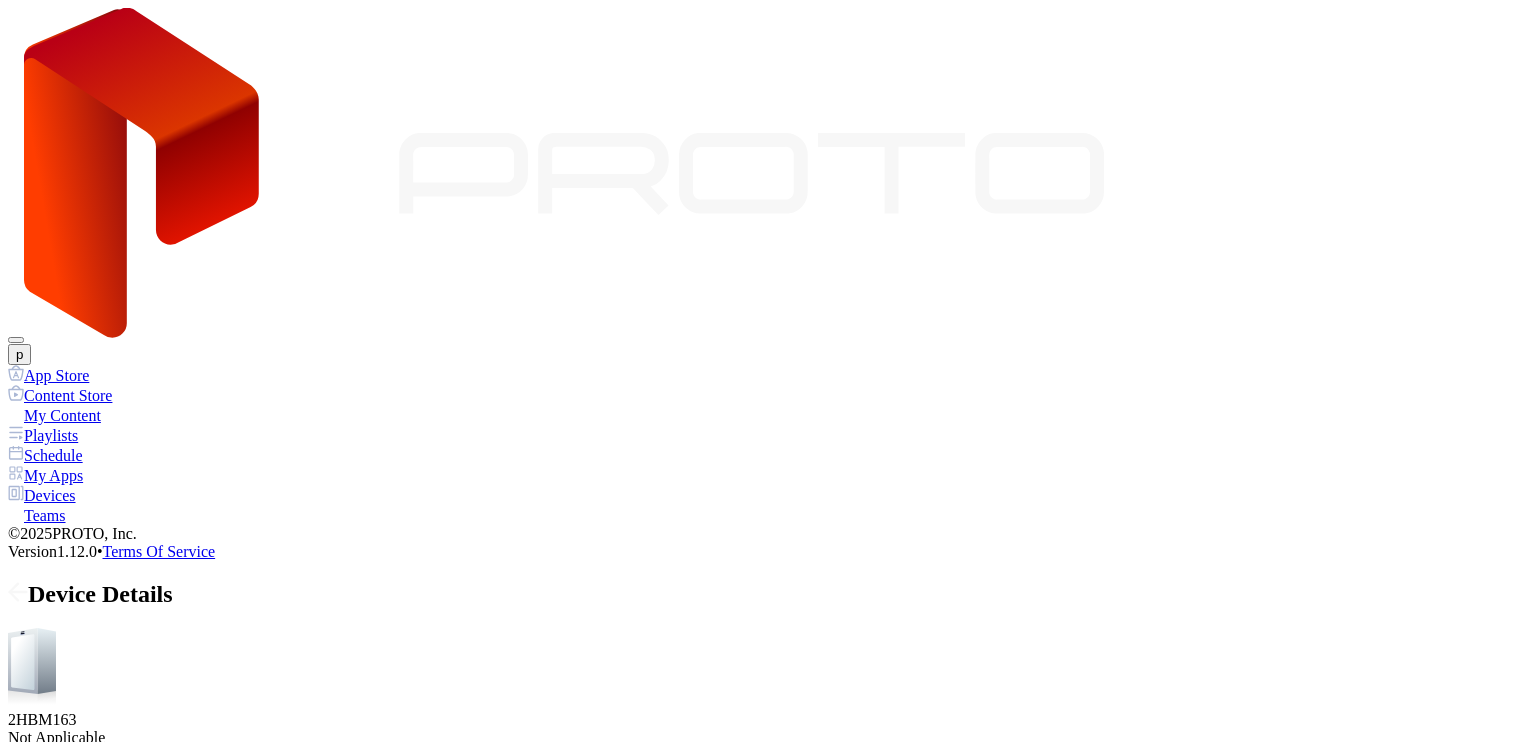 click on "Playlists" at bounding box center [103, 844] 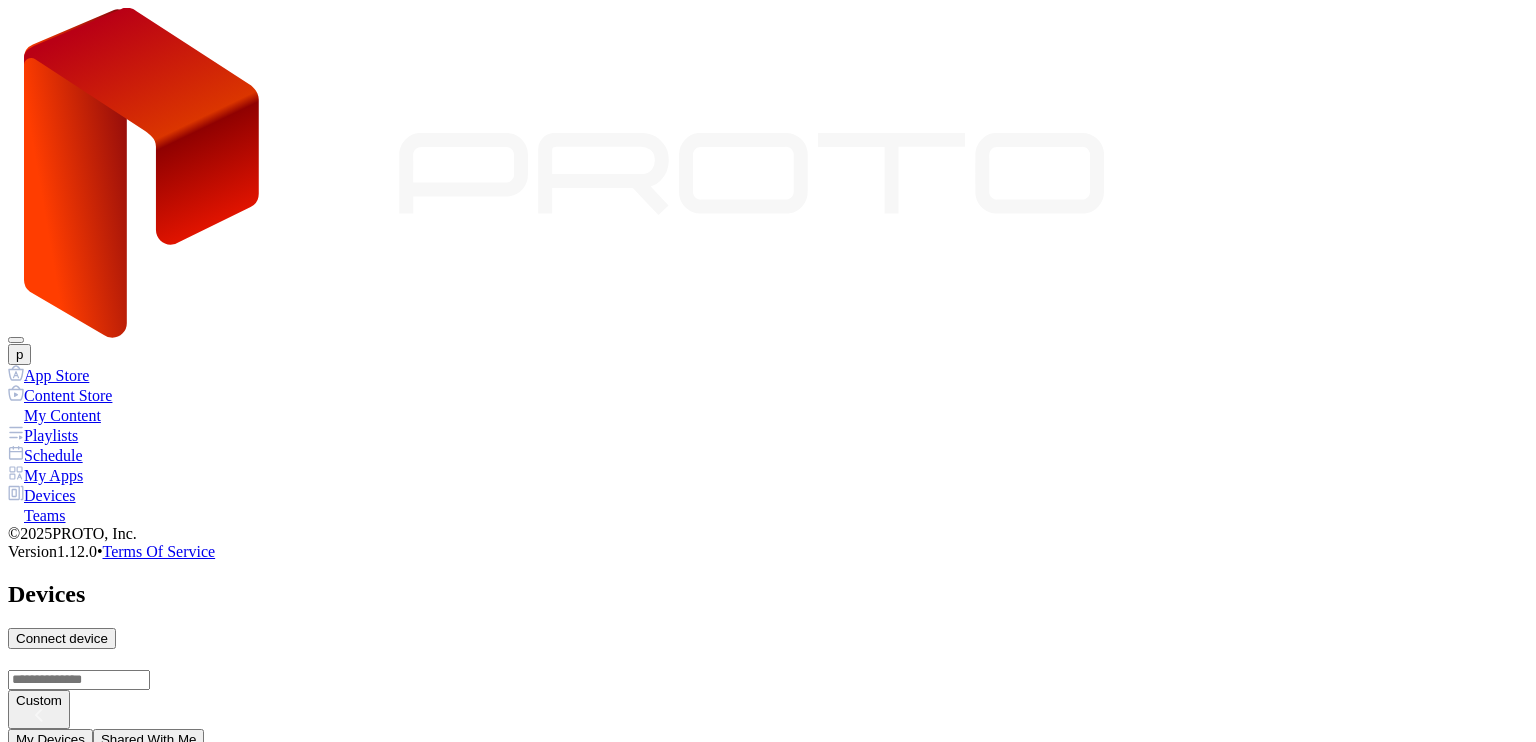 click on "p" at bounding box center [19, 354] 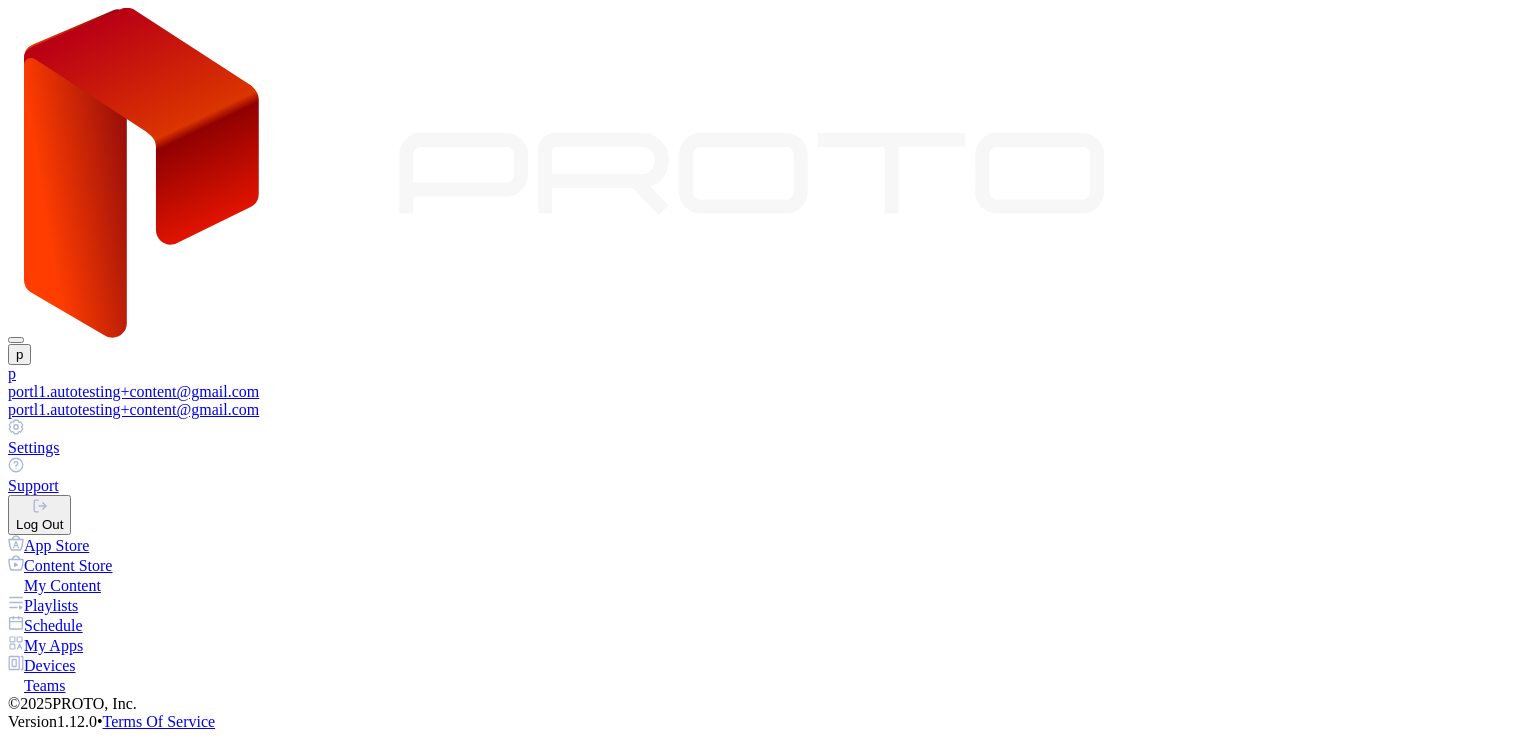 click on "portl1.autotesting+content@gmail.com" at bounding box center [768, 392] 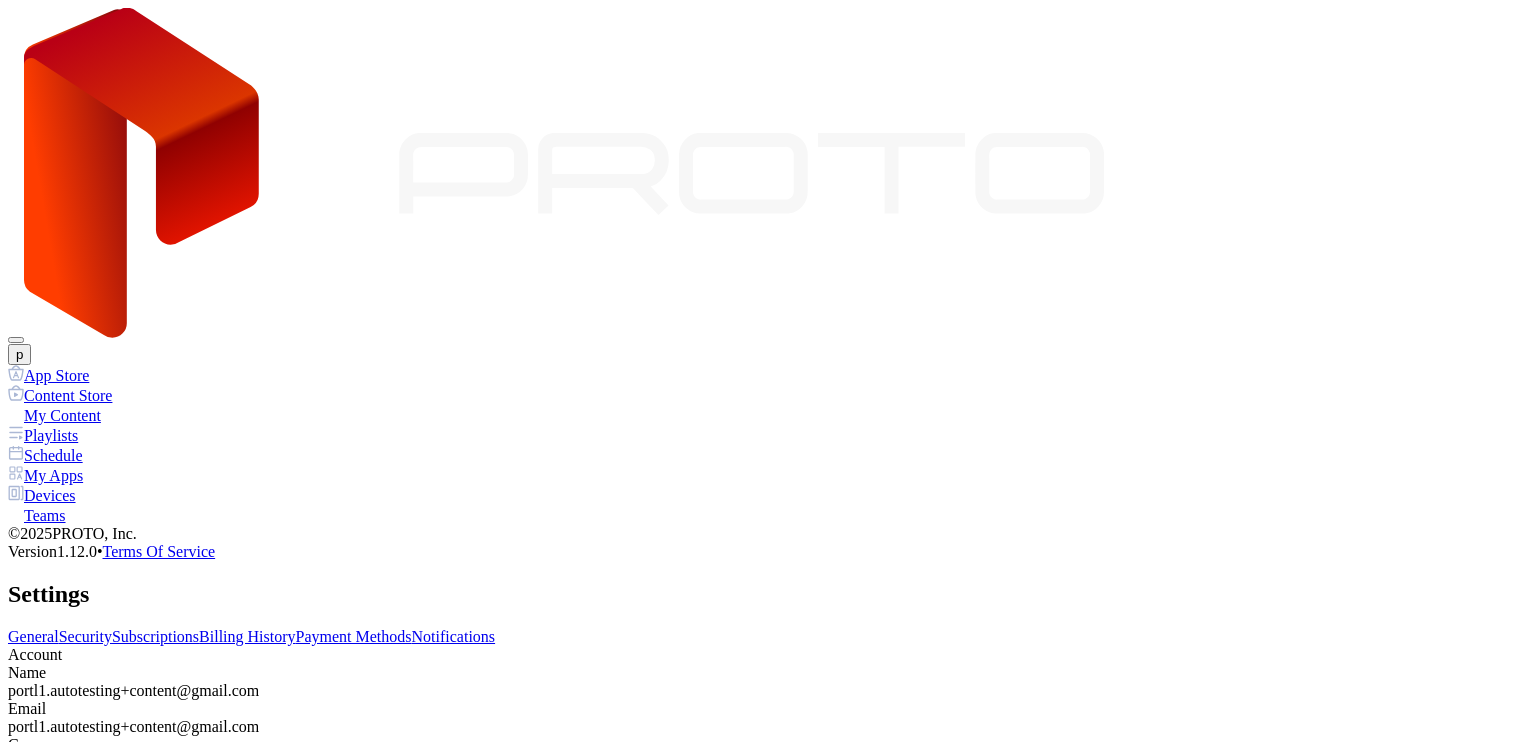 click on "Billing History" at bounding box center (247, 636) 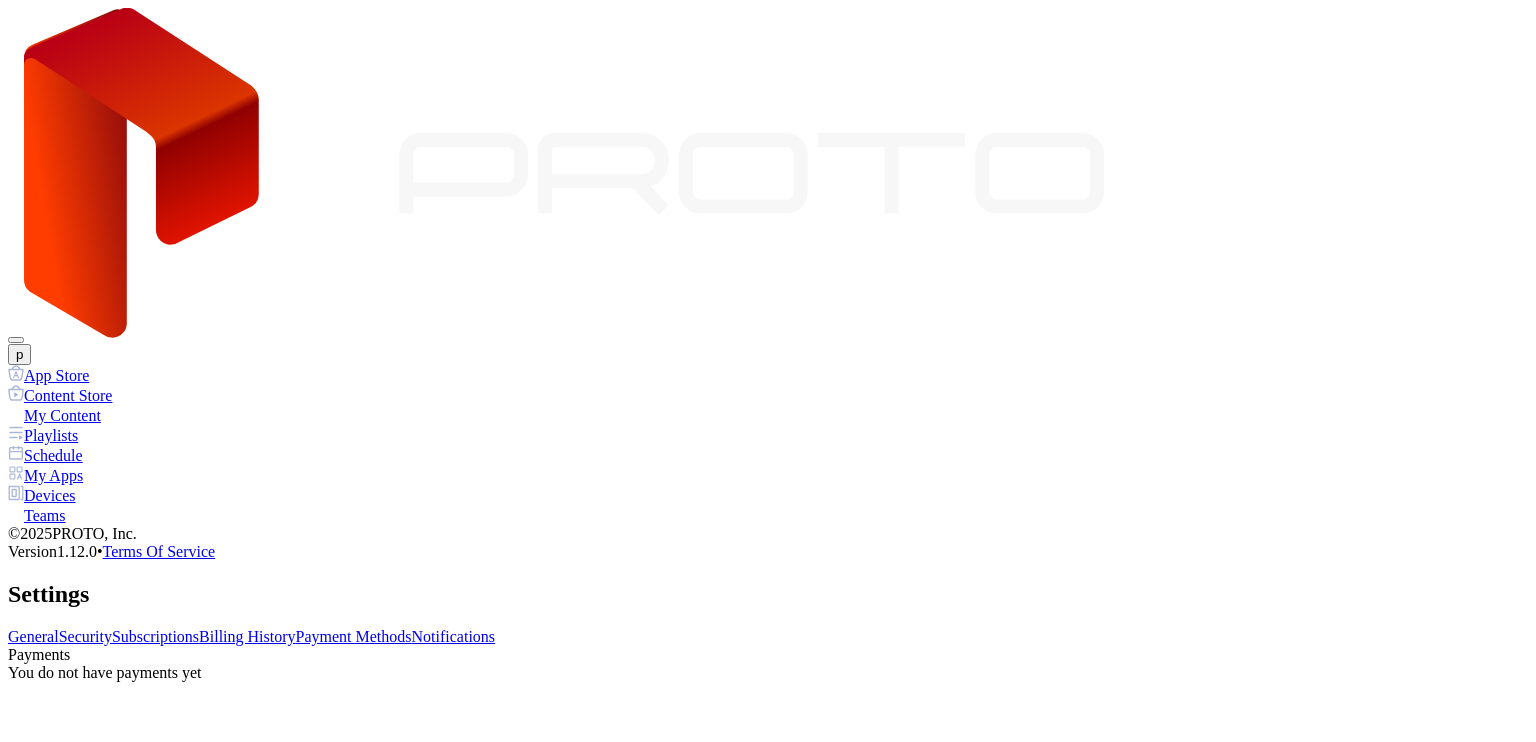click on "Subscriptions" at bounding box center [155, 636] 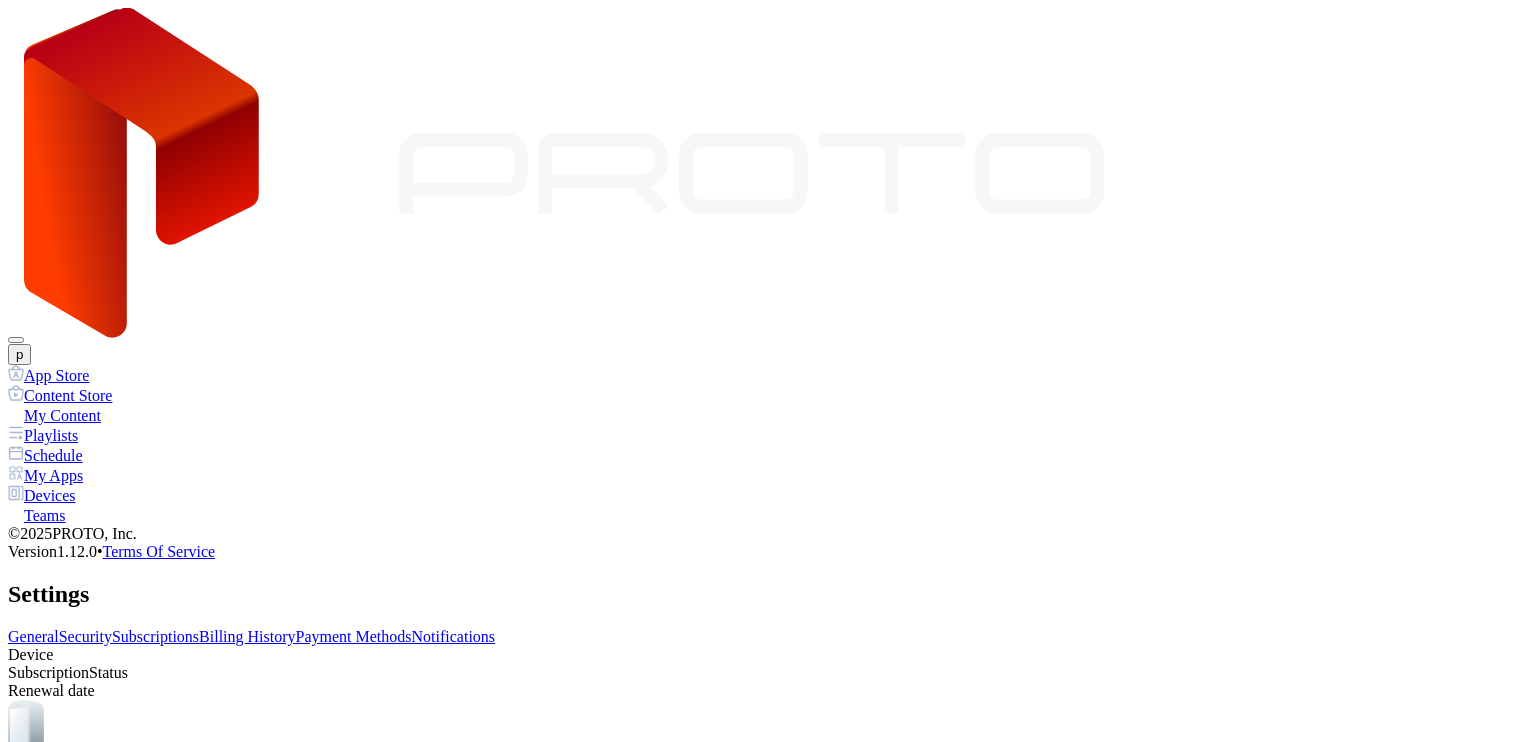 click on "Payment Methods" at bounding box center (354, 636) 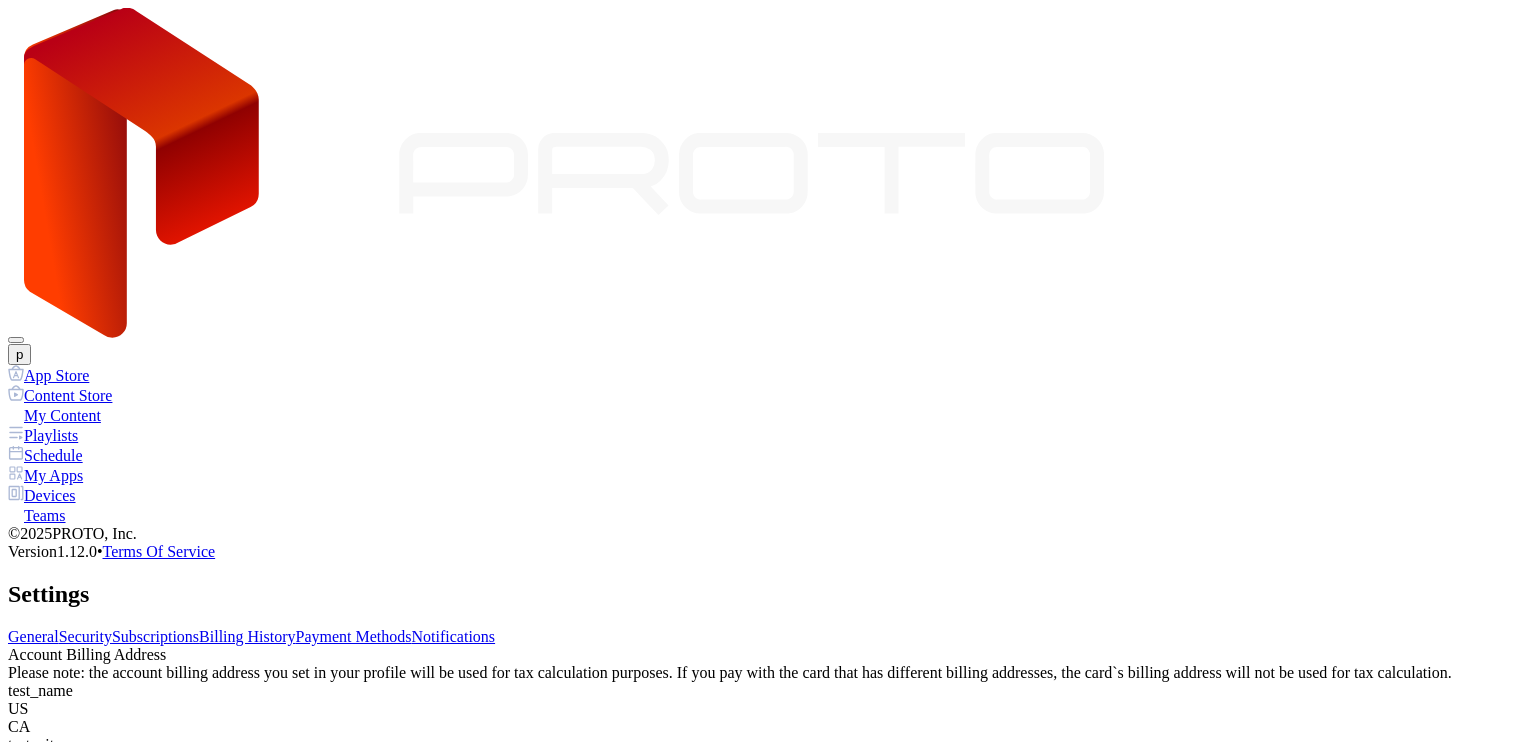 click on "Notifications" at bounding box center [454, 636] 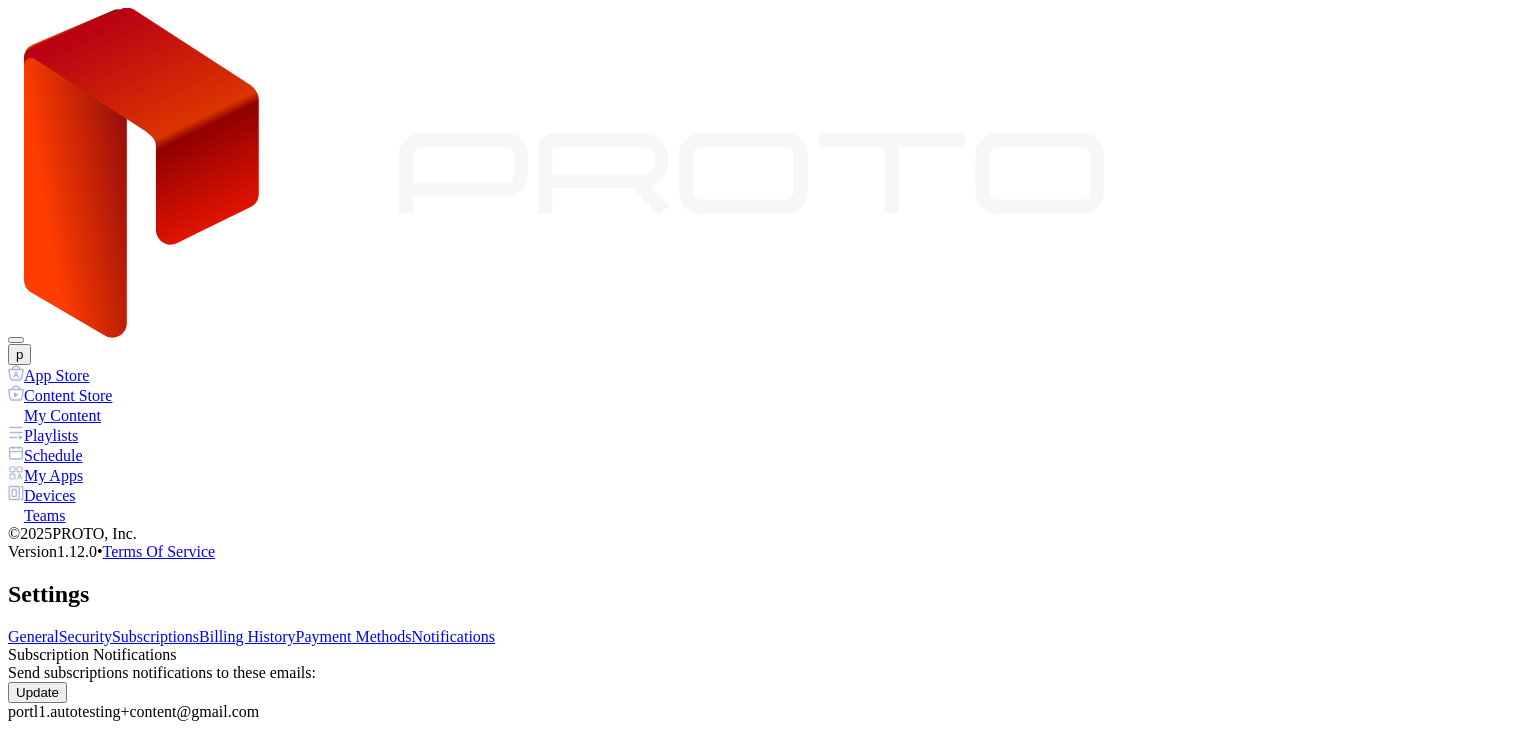 click on "Payment Methods" at bounding box center (354, 636) 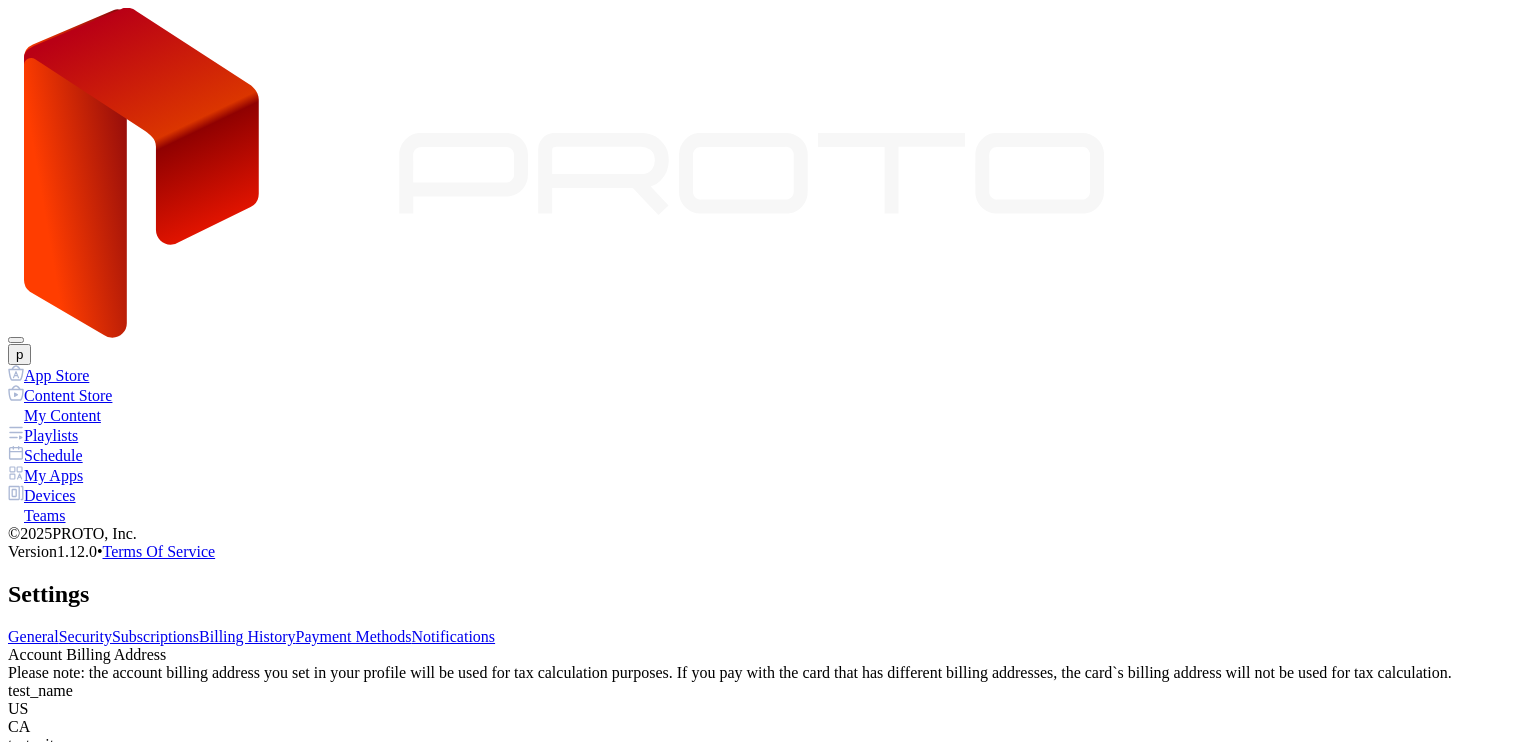 click on "Billing History" at bounding box center [247, 636] 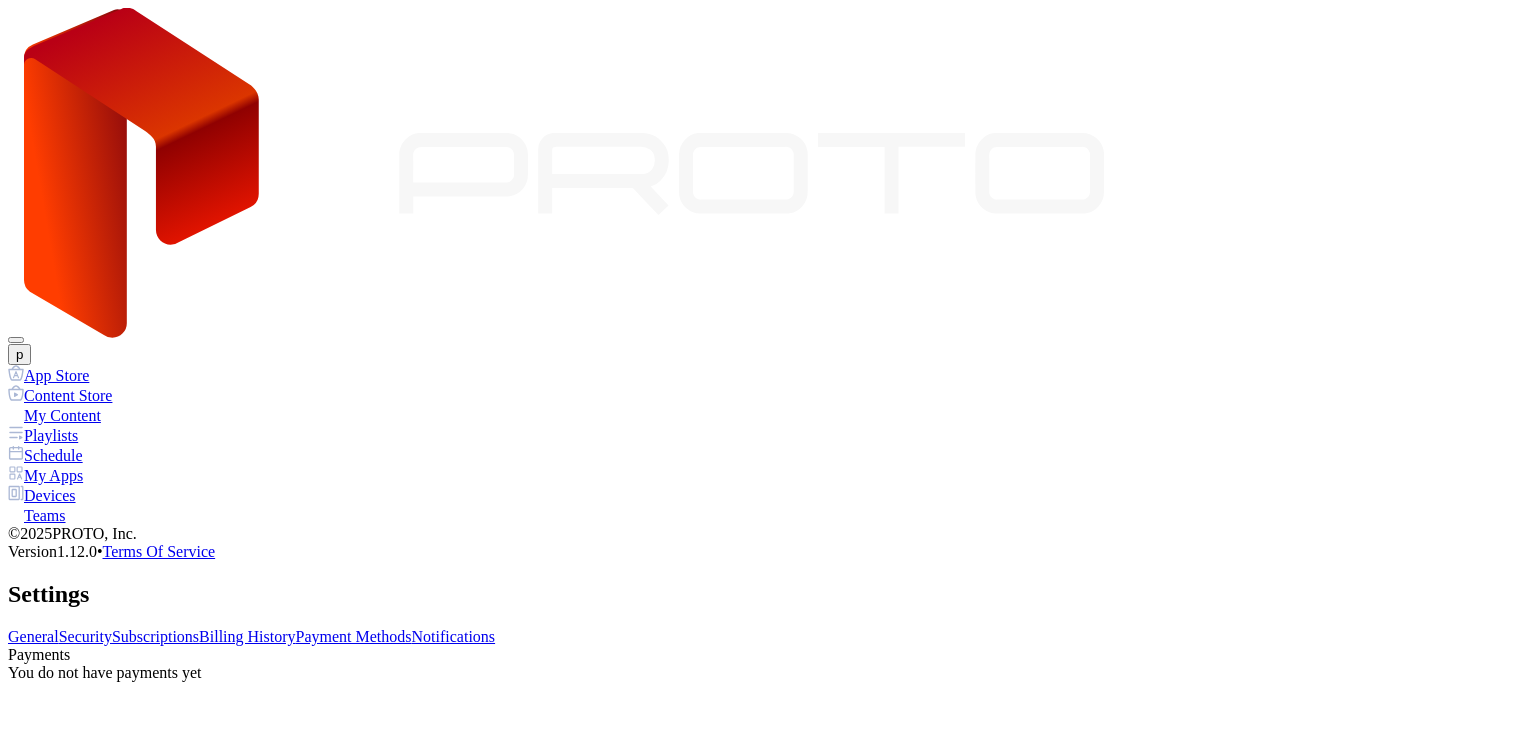 click on "Subscriptions" at bounding box center (155, 636) 